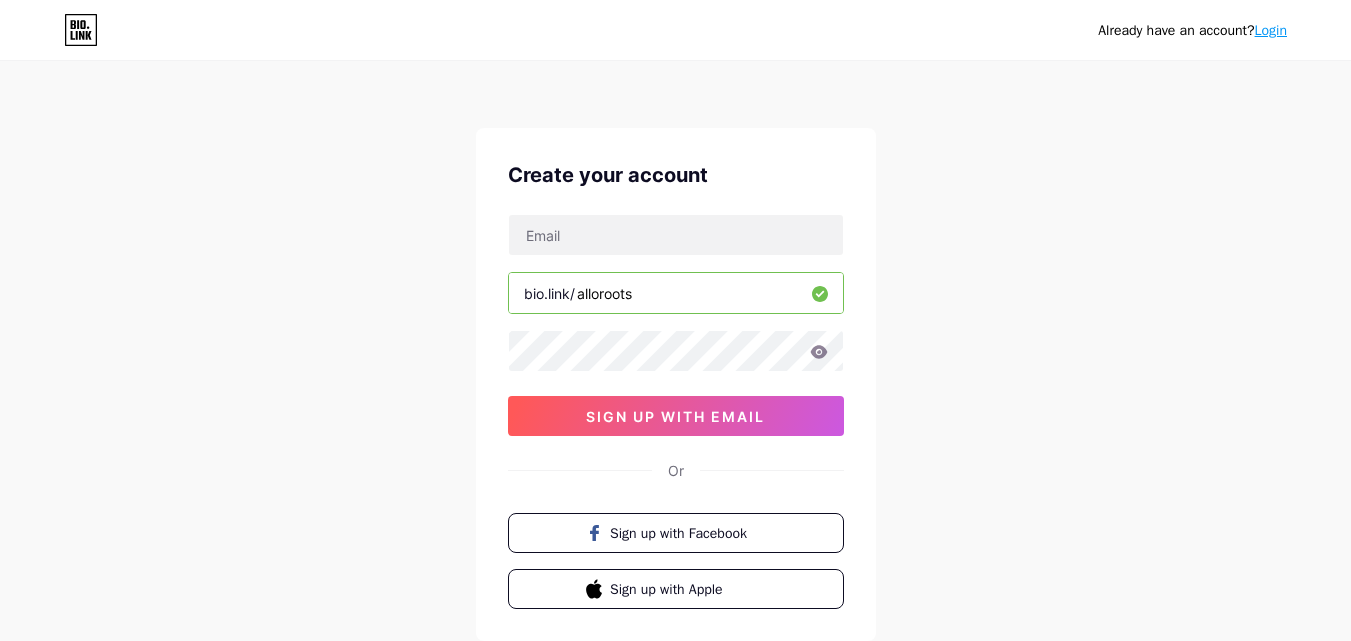 scroll, scrollTop: 0, scrollLeft: 0, axis: both 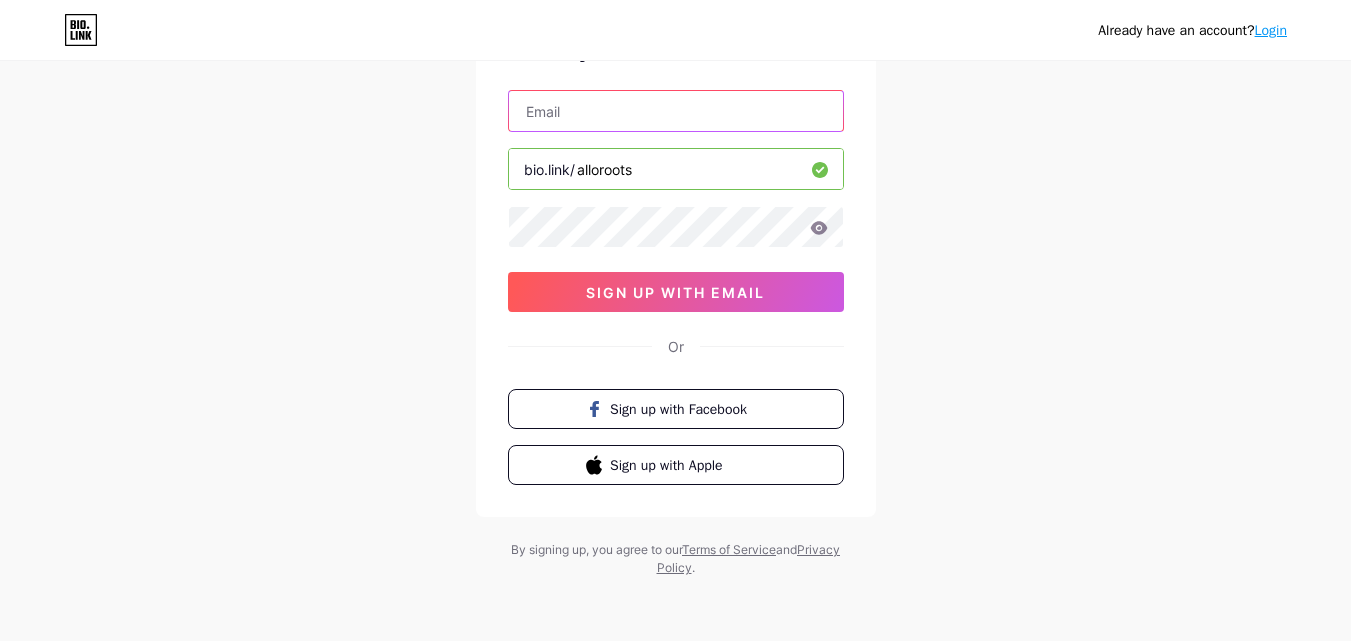 click at bounding box center (676, 111) 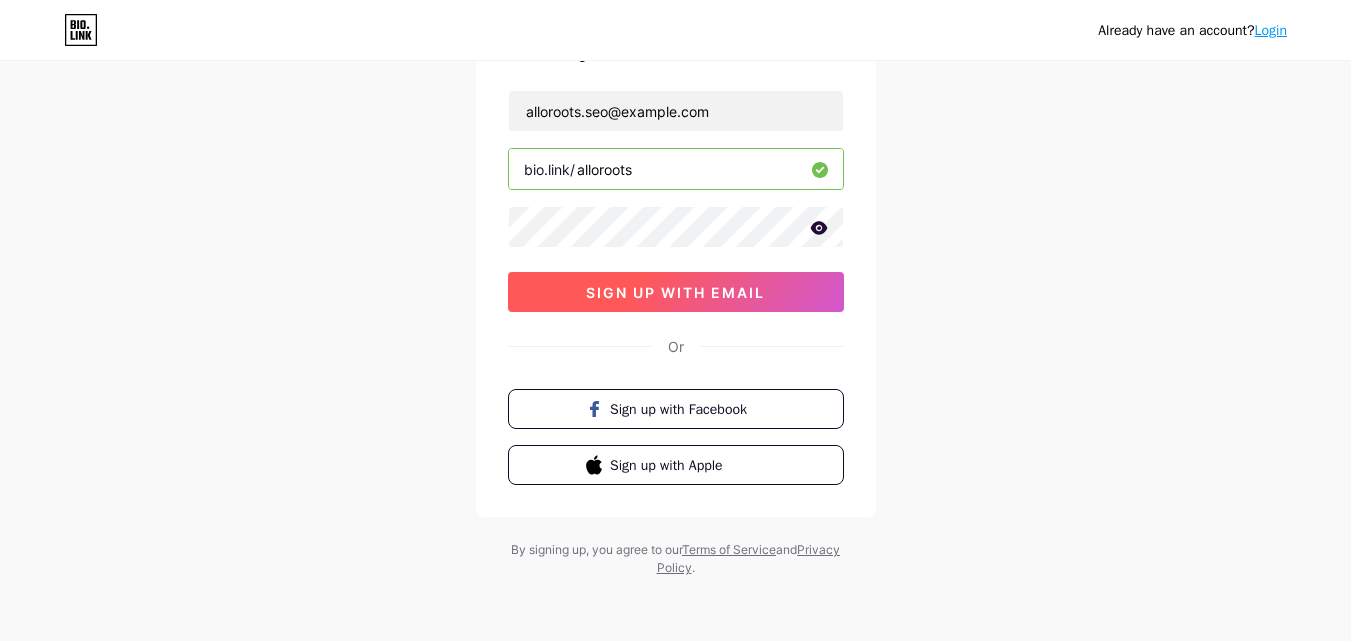 click on "sign up with email" at bounding box center [675, 292] 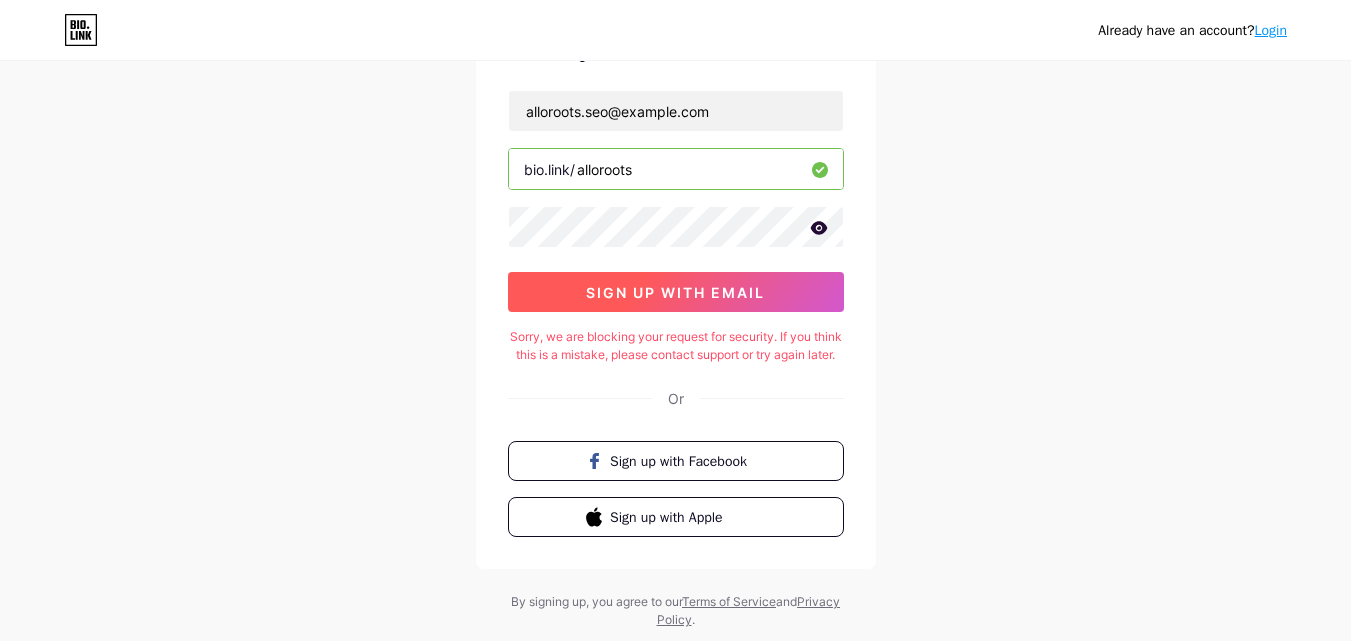 click on "sign up with email" at bounding box center (675, 292) 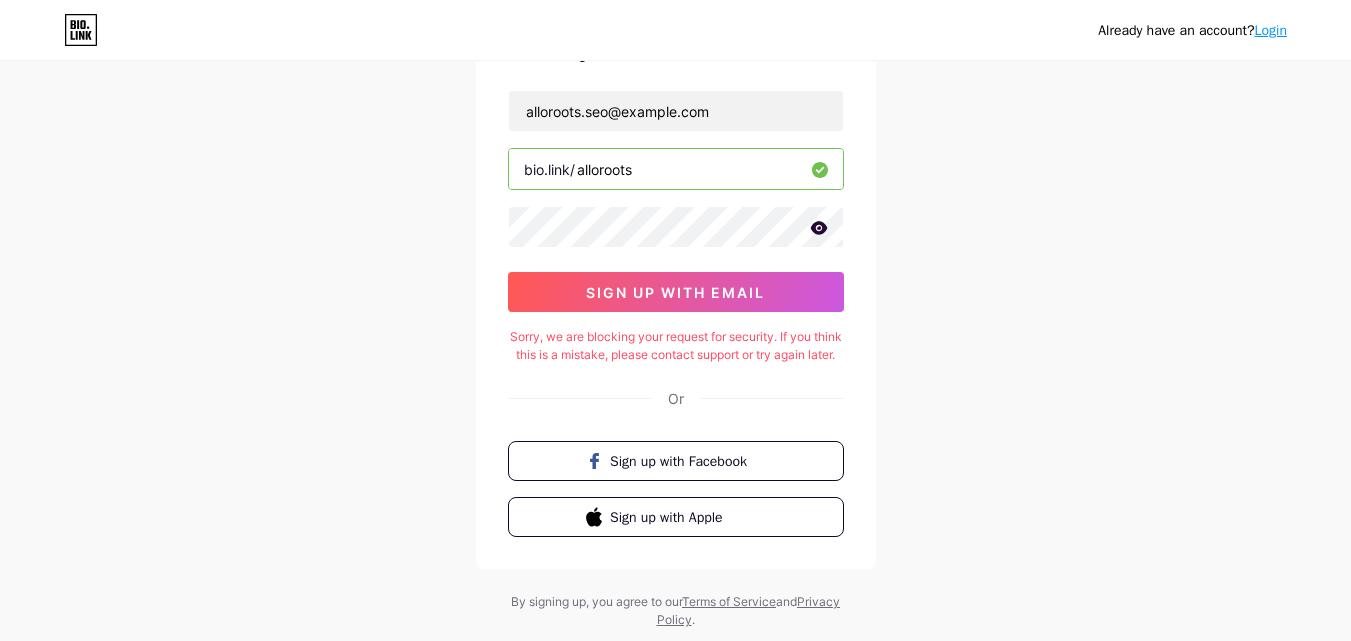 click on "alloroots" at bounding box center (676, 169) 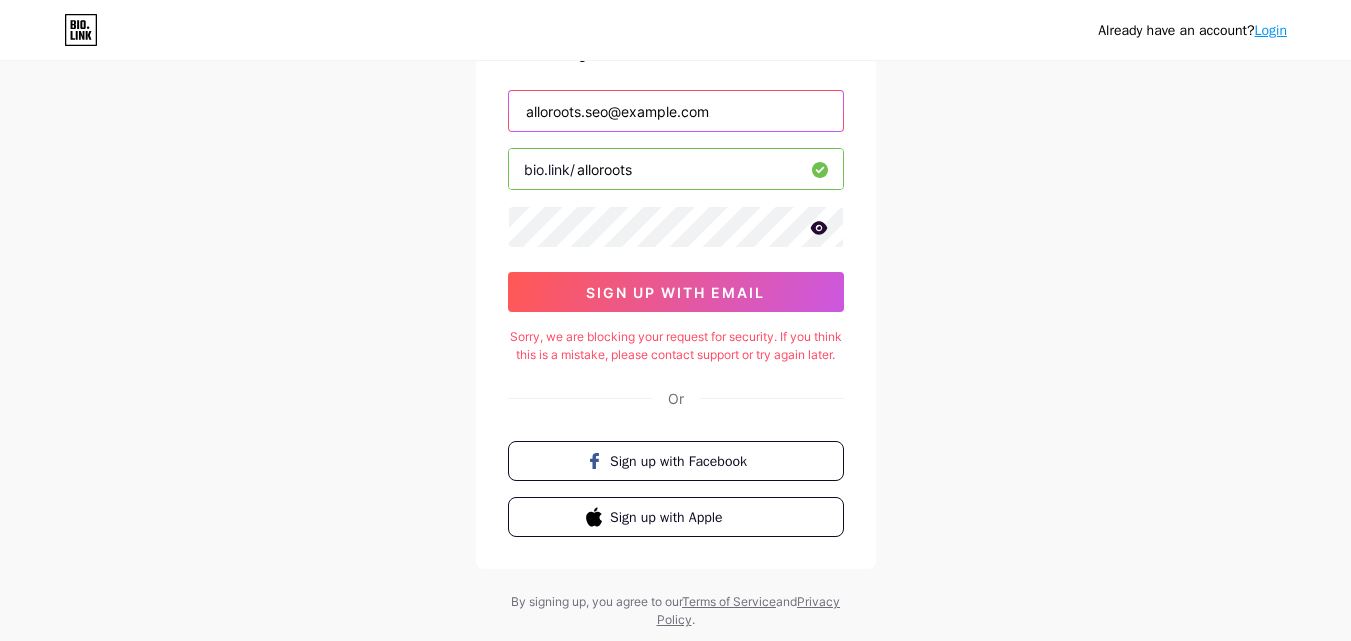 click on "alloroots.seo@gmail.com" at bounding box center (676, 111) 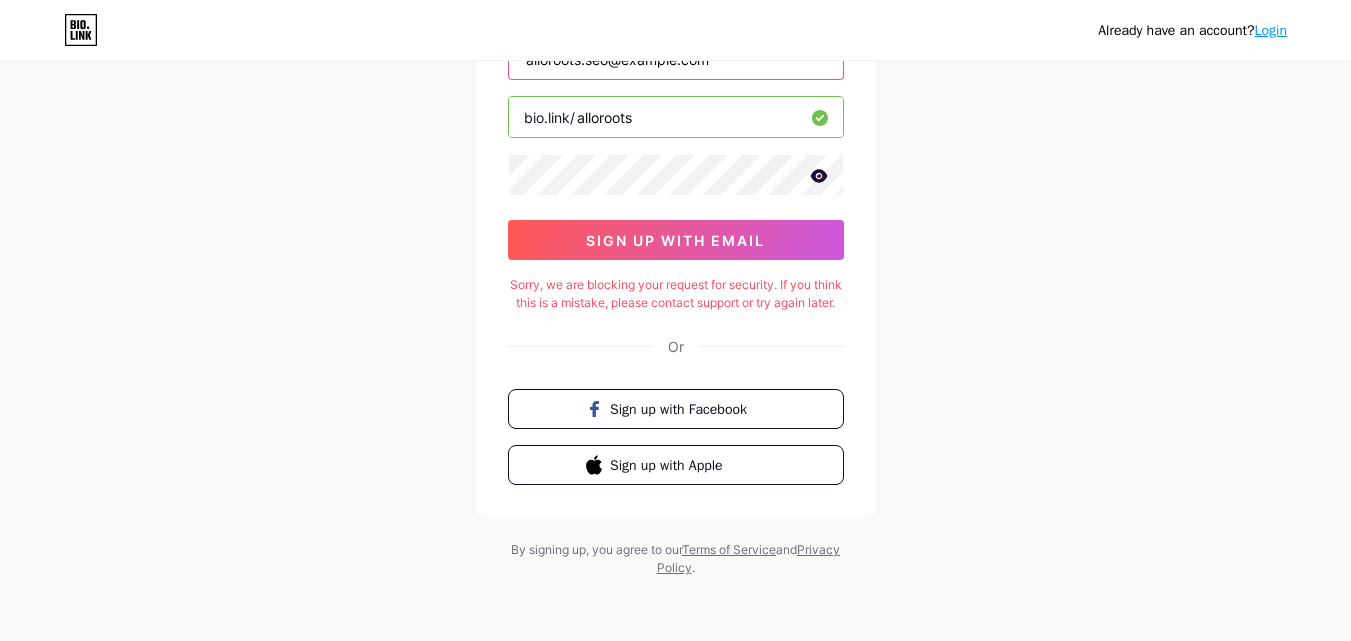 scroll, scrollTop: 0, scrollLeft: 0, axis: both 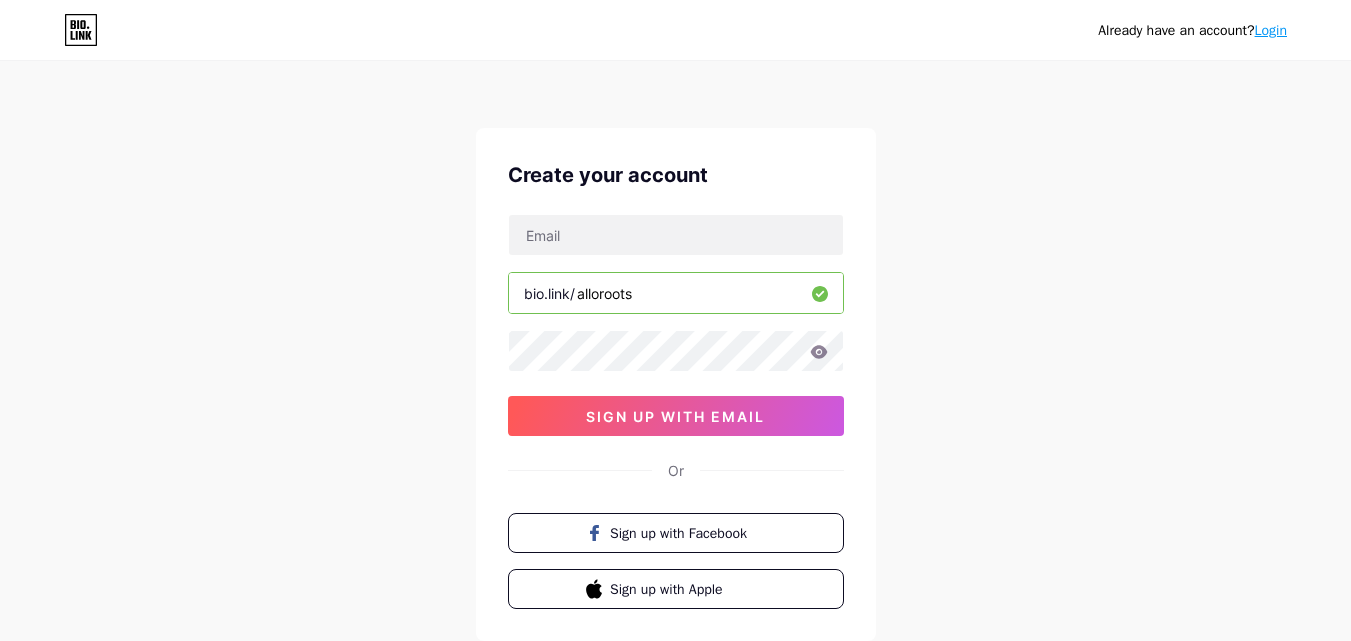 click on "Already have an account?  Login" at bounding box center [1192, 30] 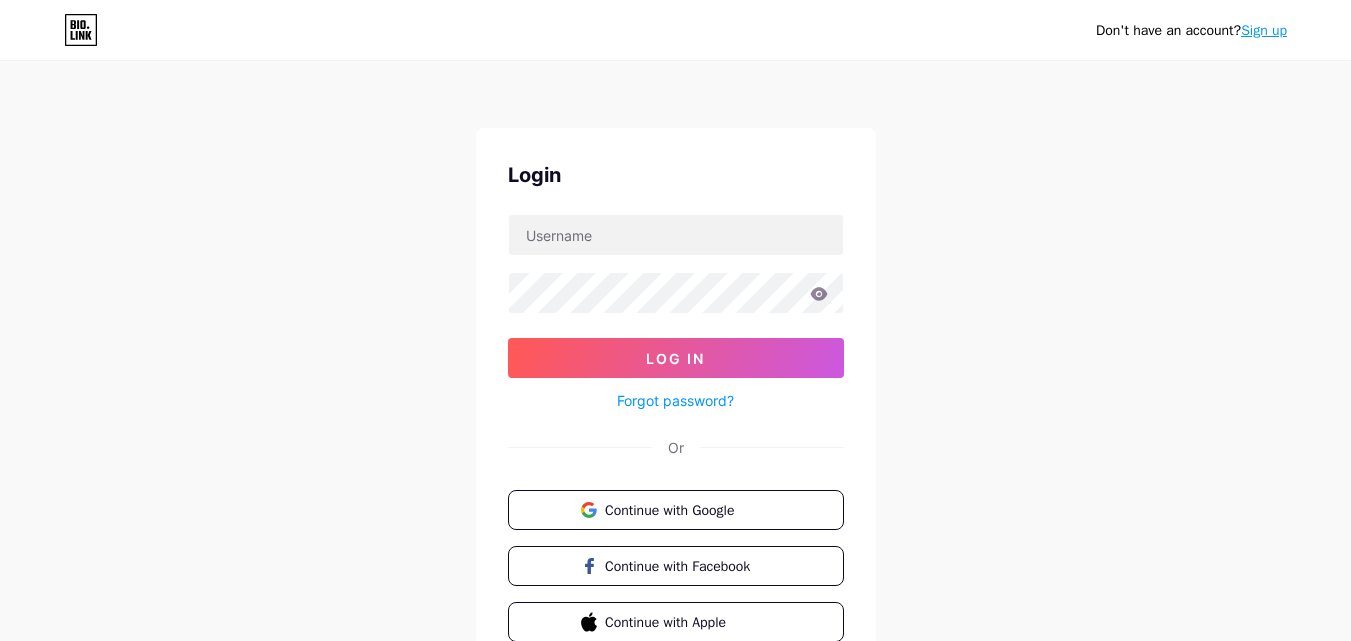click on "Don't have an account?  Sign up   Login                   Log In
Forgot password?
Or       Continue with Google     Continue with Facebook
Continue with Apple" at bounding box center (675, 369) 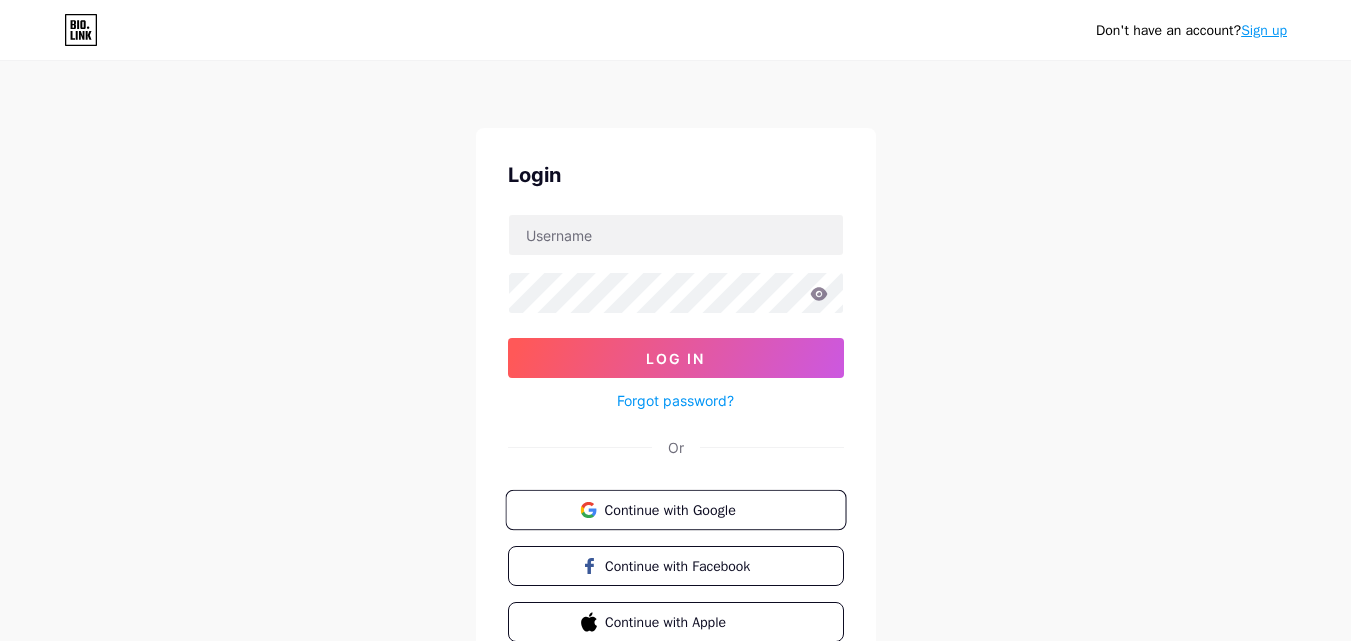click on "Continue with Google" at bounding box center [675, 510] 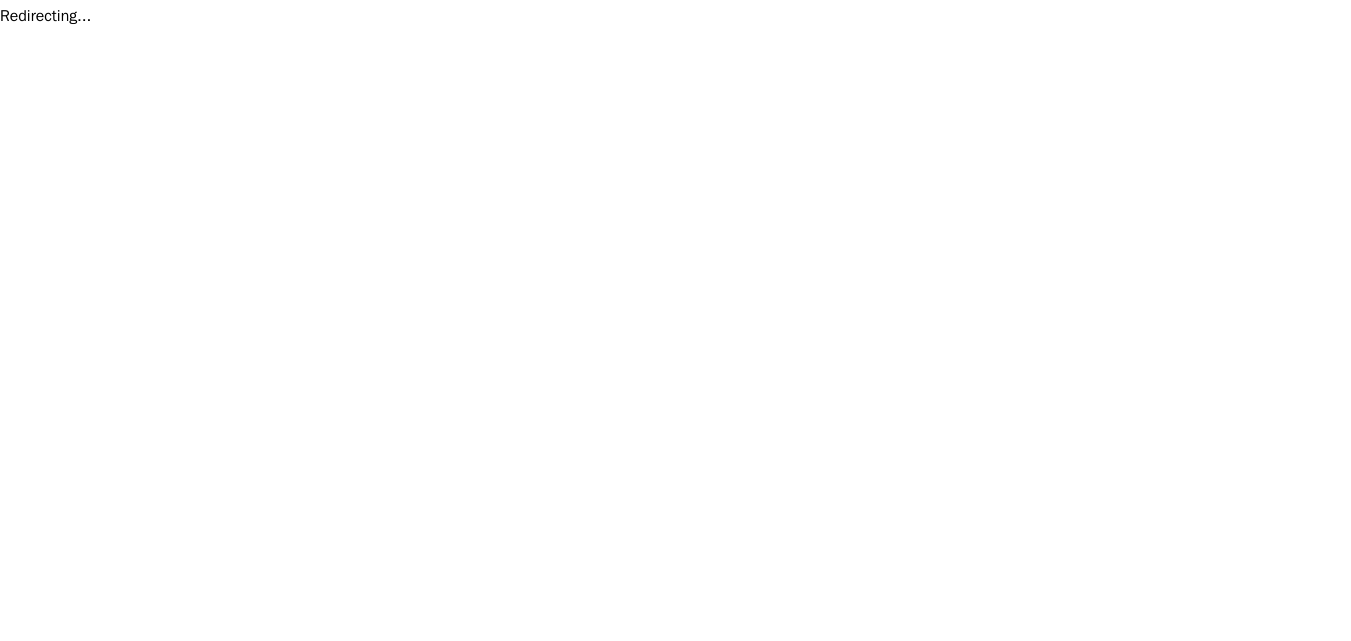 scroll, scrollTop: 0, scrollLeft: 0, axis: both 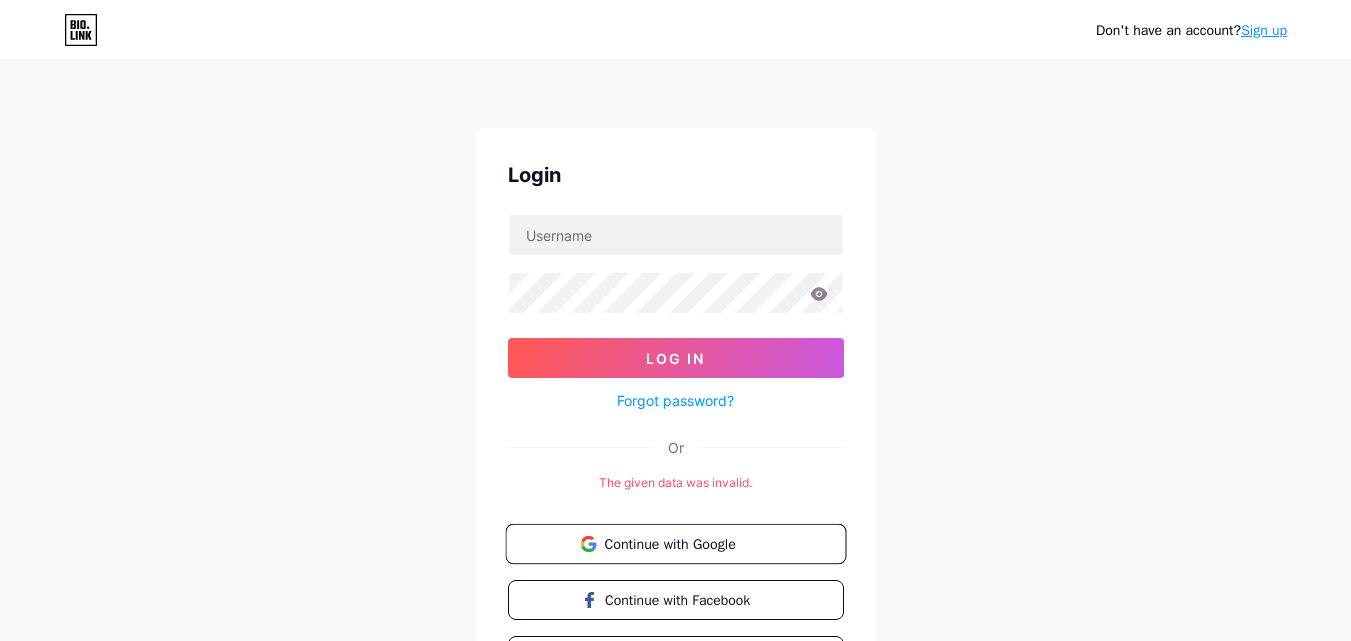 click on "Continue with Google" at bounding box center [687, 543] 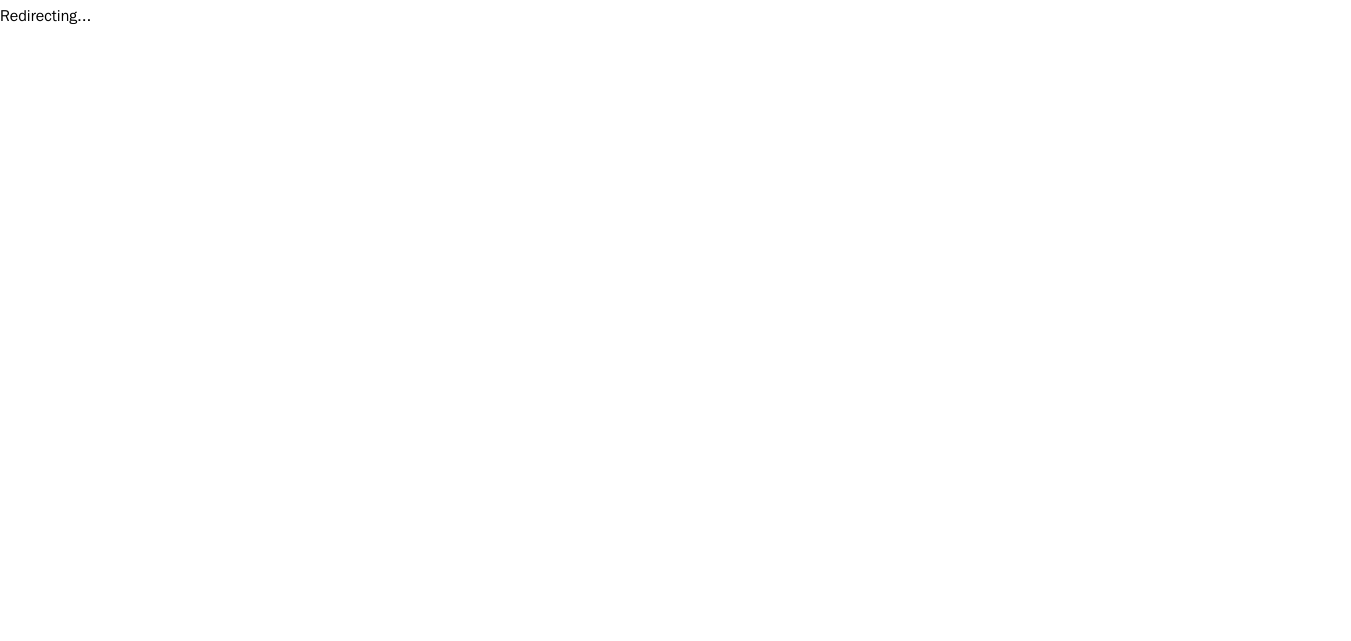 scroll, scrollTop: 0, scrollLeft: 0, axis: both 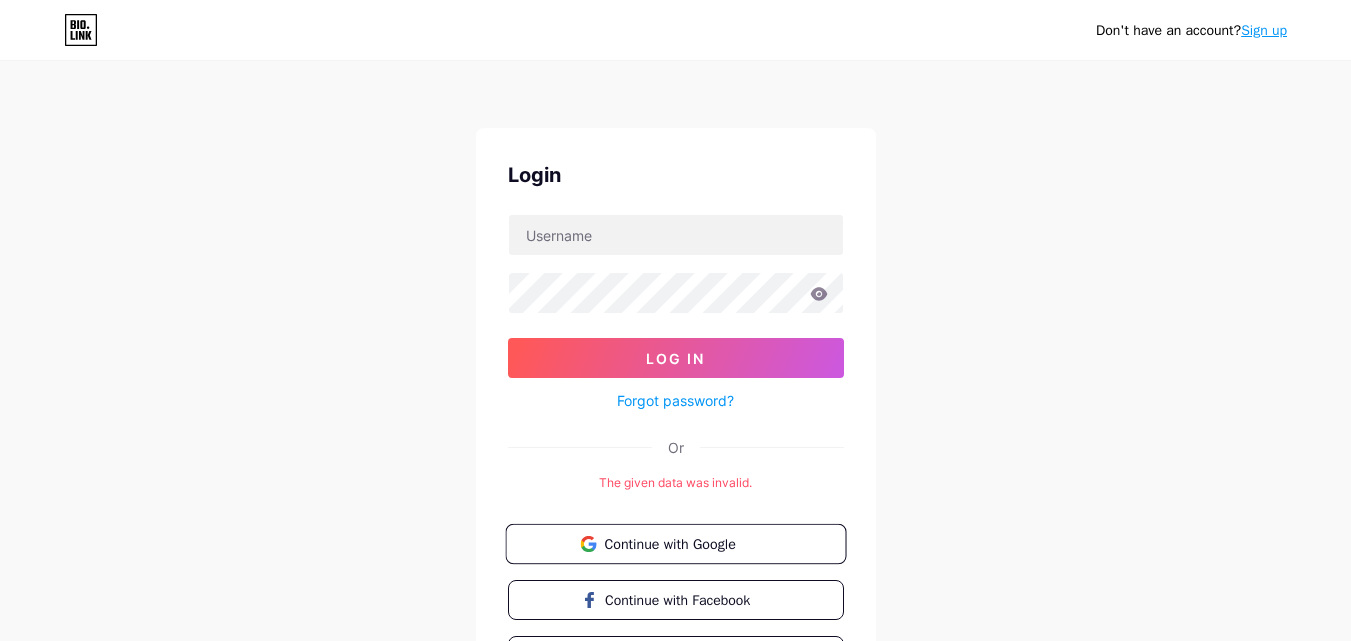 click on "Continue with Google" at bounding box center (687, 543) 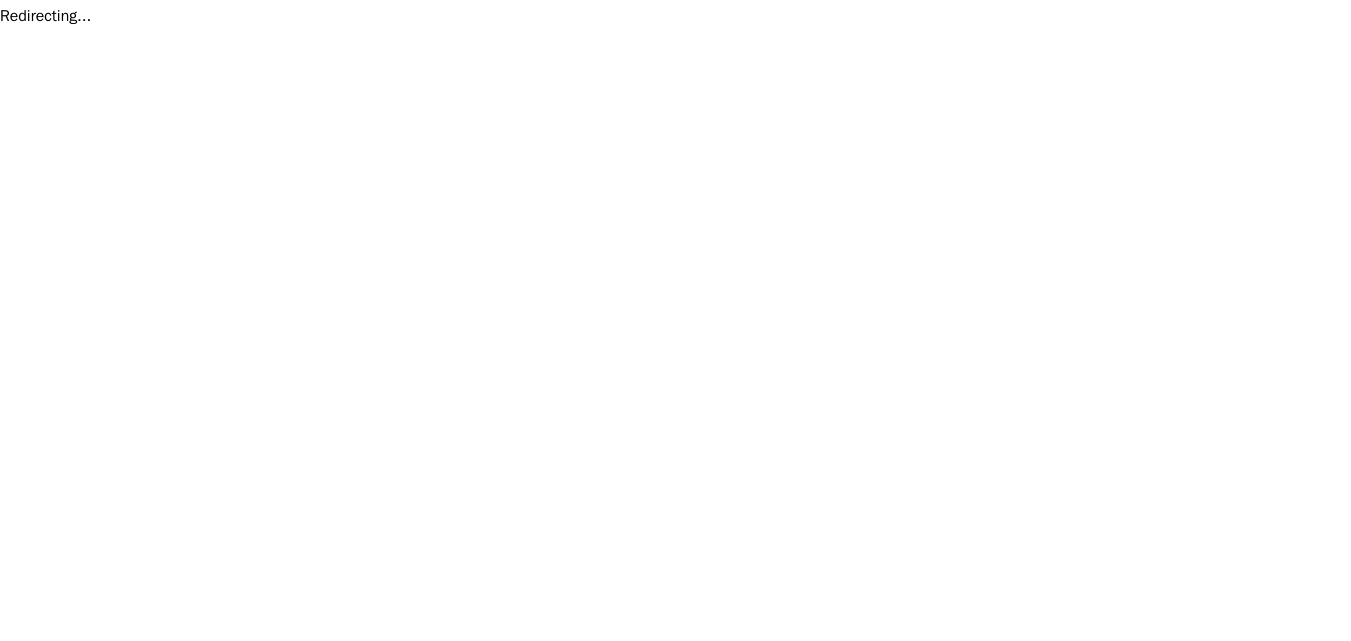 scroll, scrollTop: 0, scrollLeft: 0, axis: both 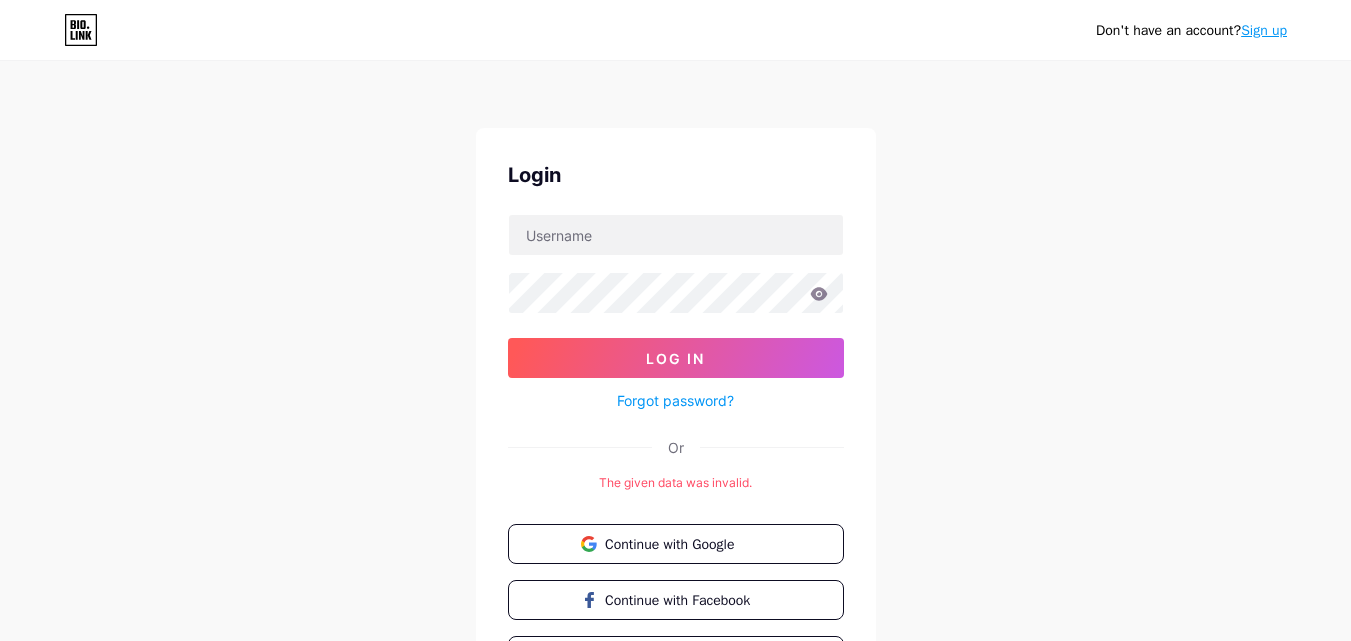 click on "Don't have an account?  Sign up   Login                   Log In
Forgot password?
Or     The given data was invalid.   Continue with Google     Continue with Facebook
Continue with Apple" at bounding box center (675, 386) 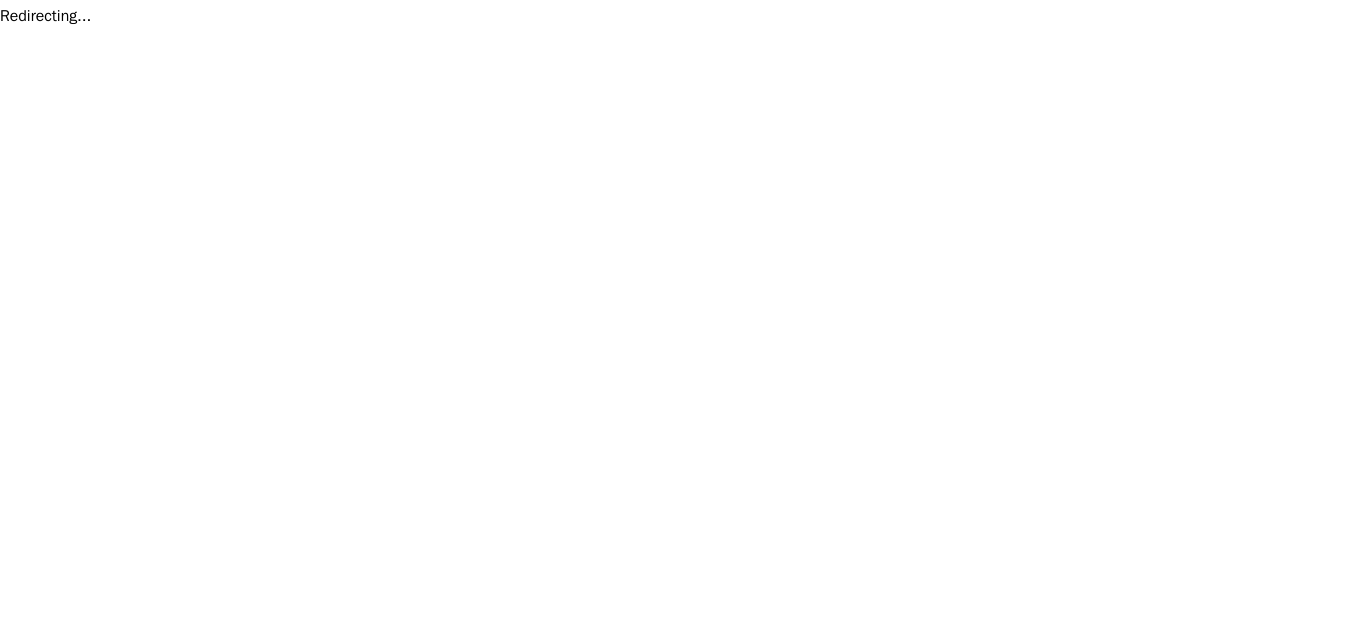 scroll, scrollTop: 0, scrollLeft: 0, axis: both 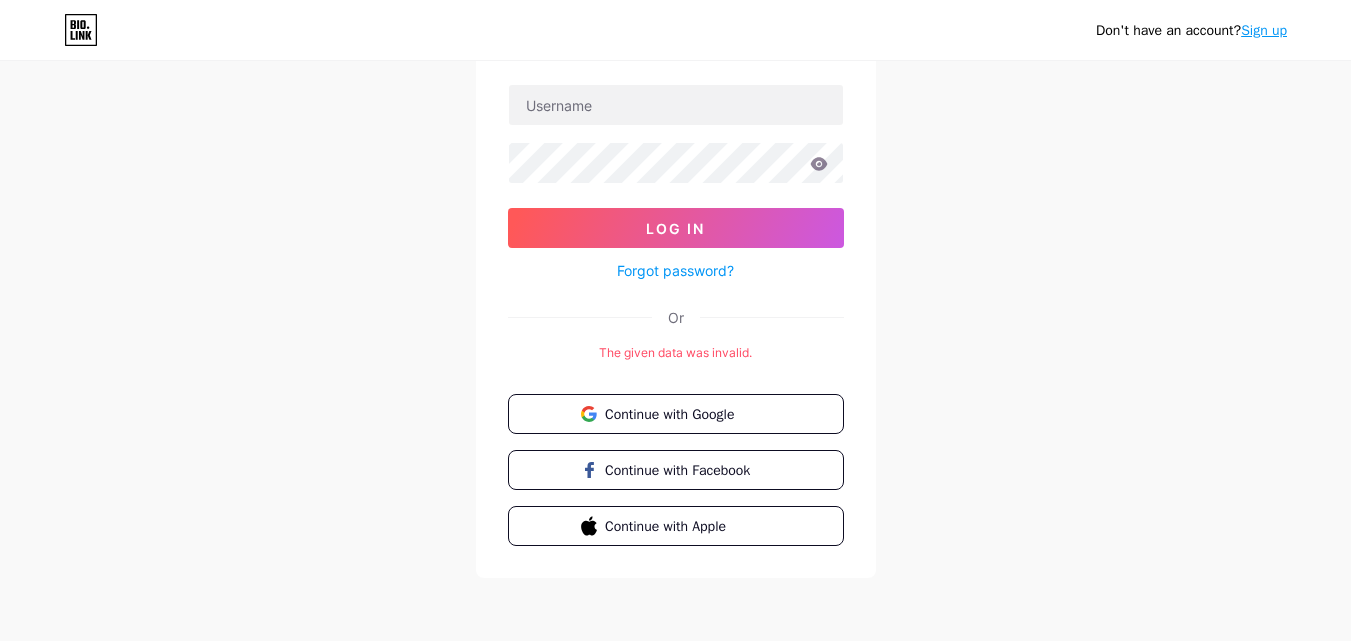 click on "Sign up" at bounding box center [1264, 30] 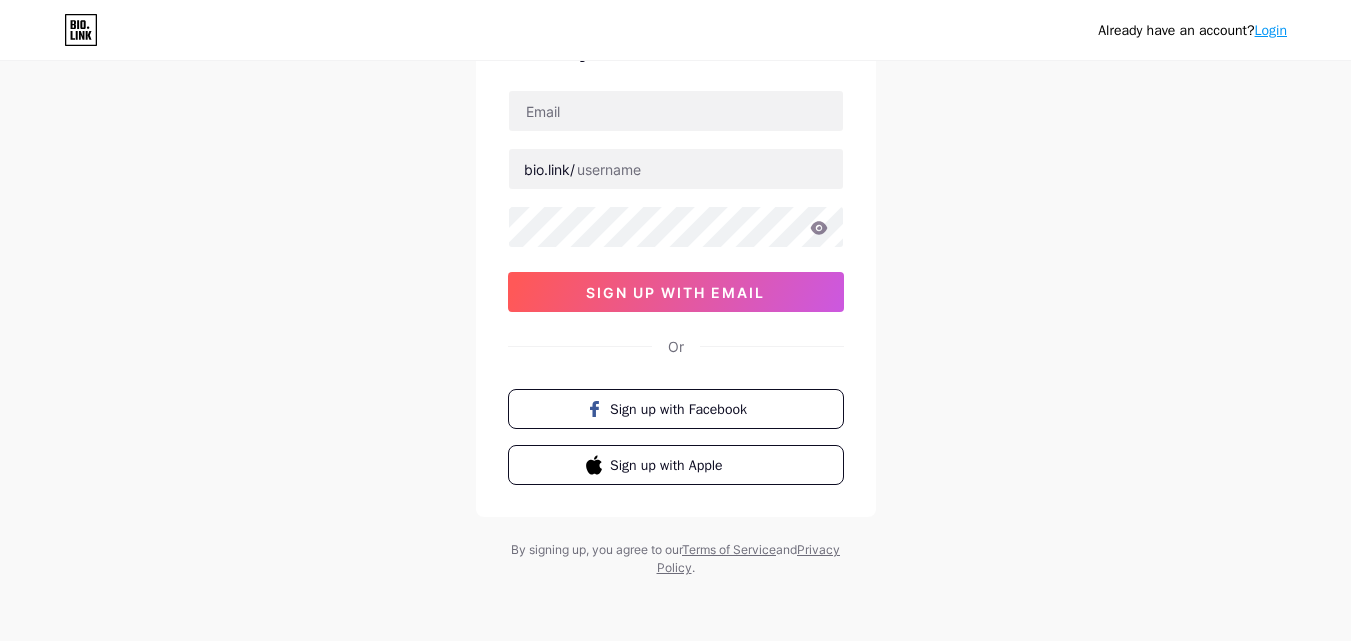 scroll, scrollTop: 0, scrollLeft: 0, axis: both 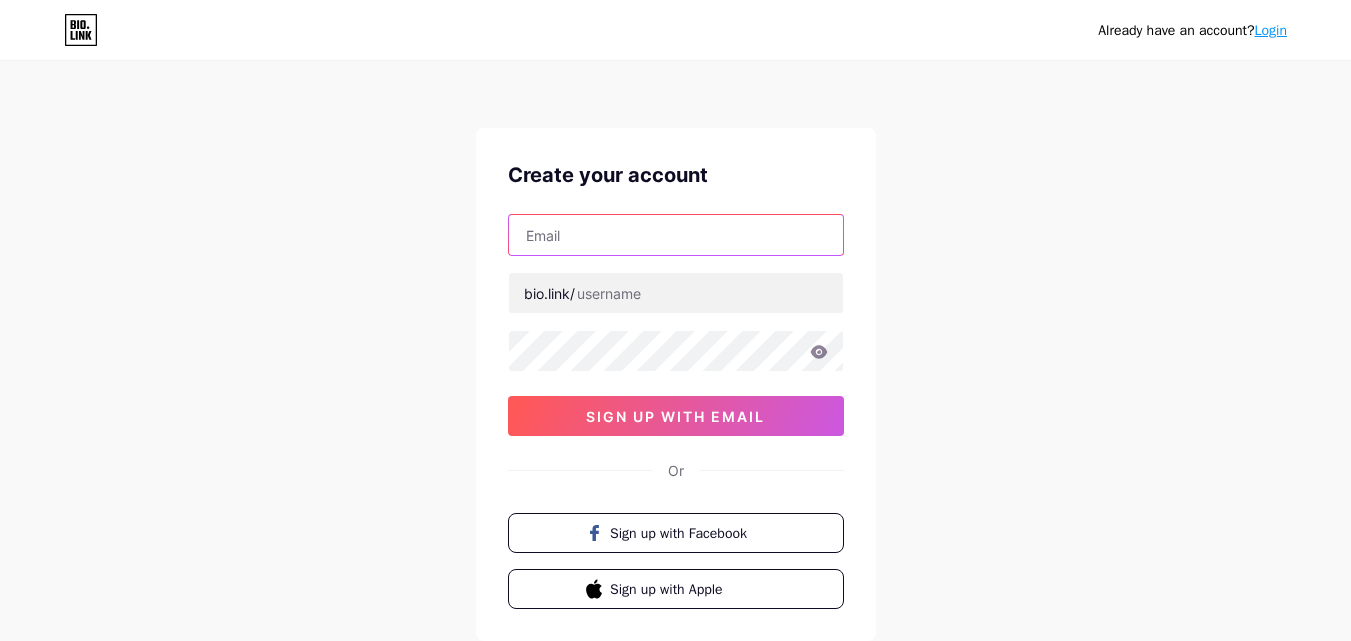 click at bounding box center [676, 235] 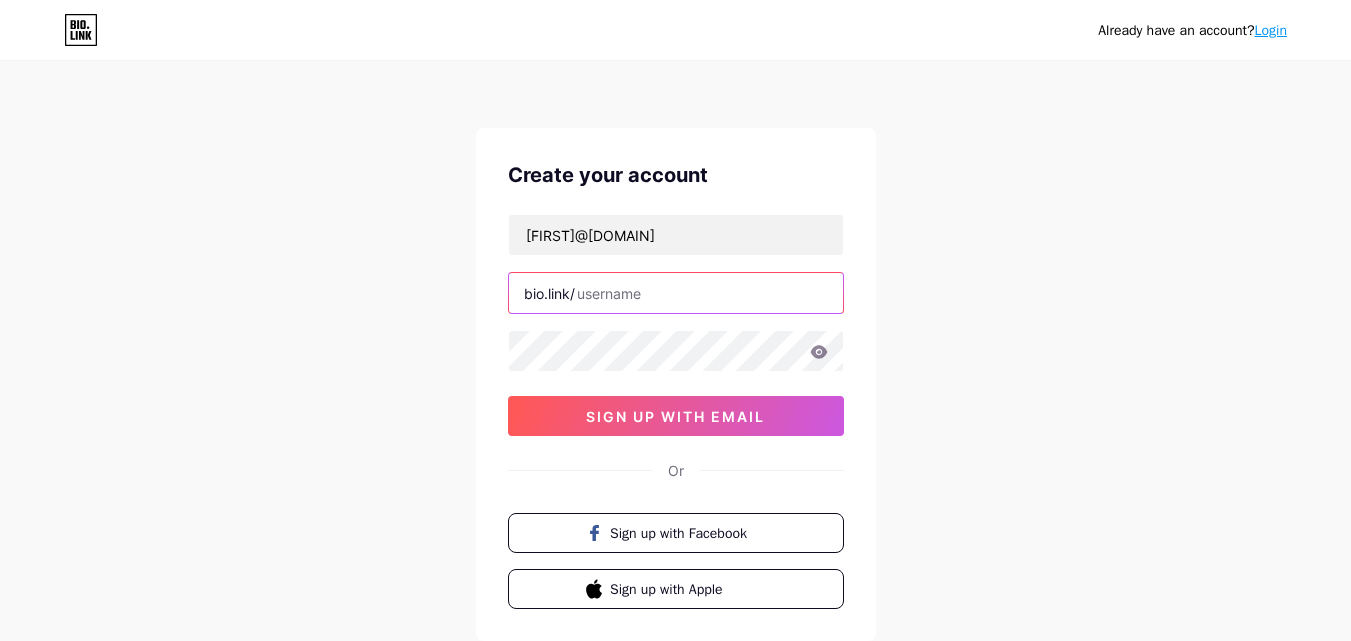 click at bounding box center [676, 293] 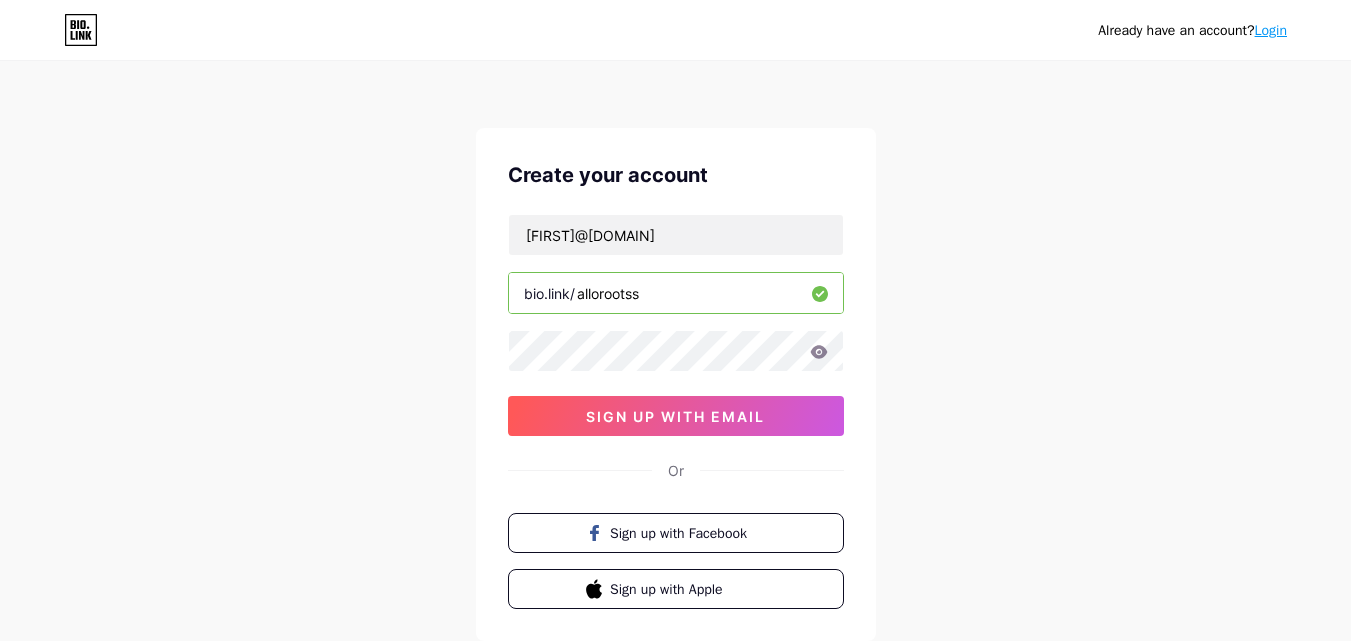 type on "allorootss" 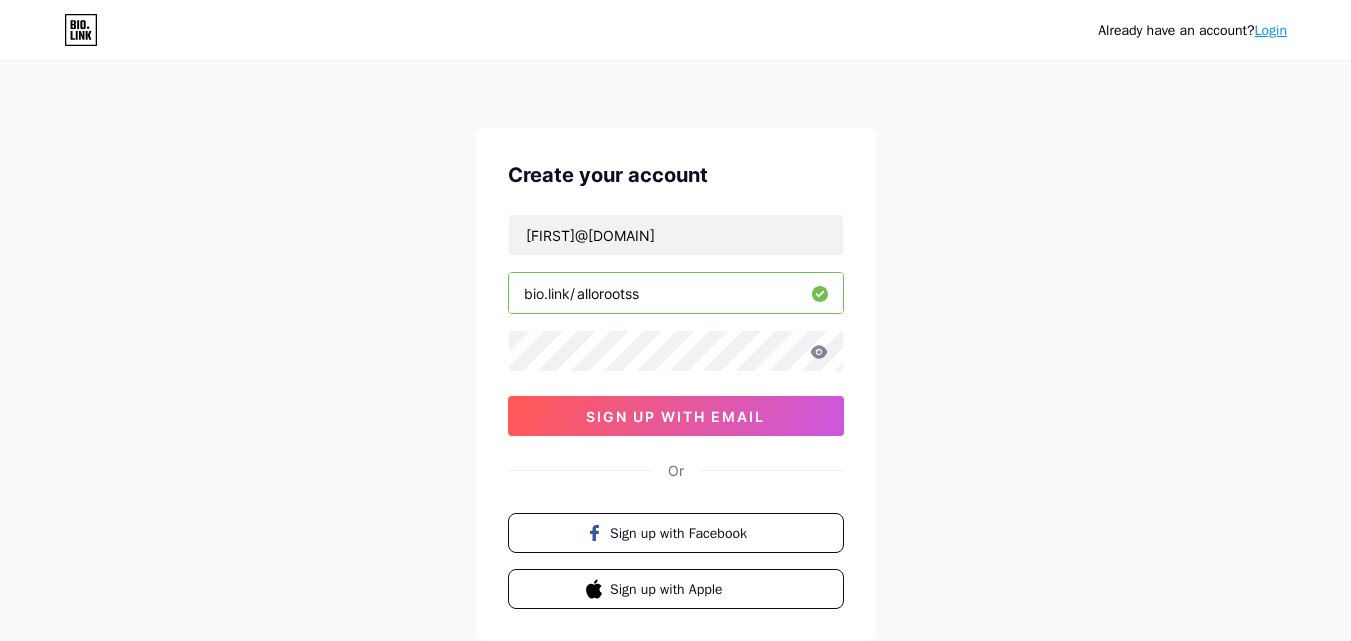 click on "alloroots.seo@gmail.com     bio.link/   allorootss                     sign up with email" at bounding box center (676, 325) 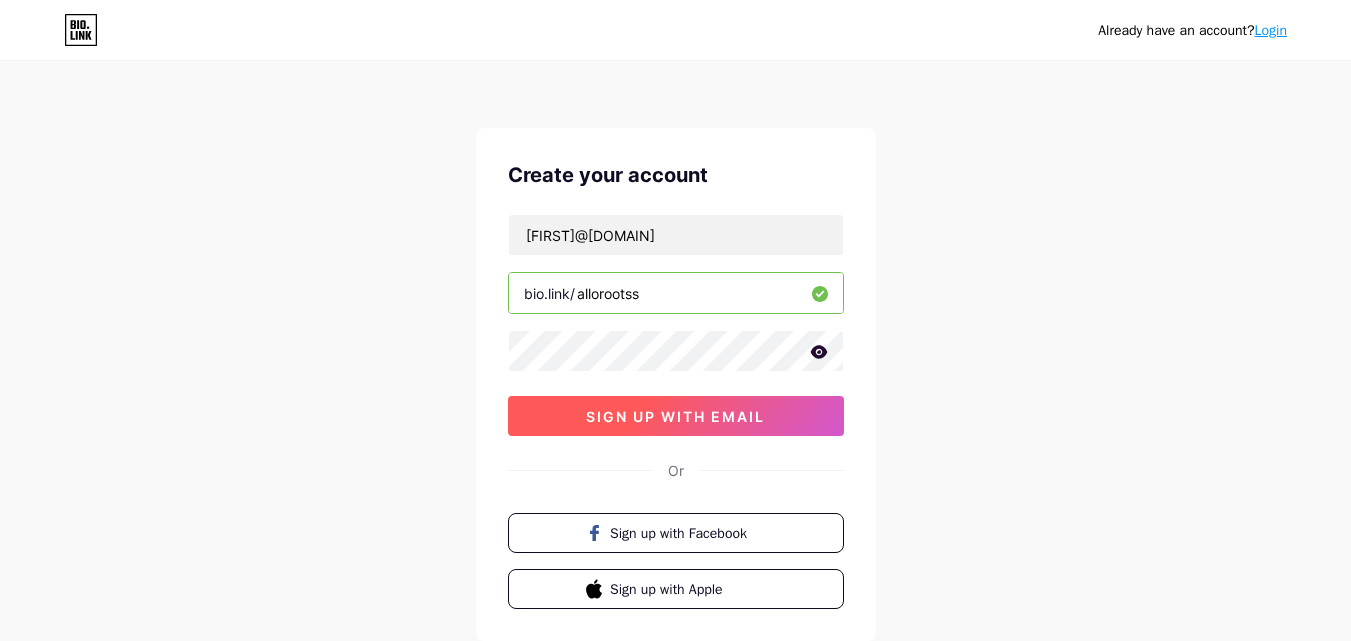 click on "sign up with email" at bounding box center [675, 416] 